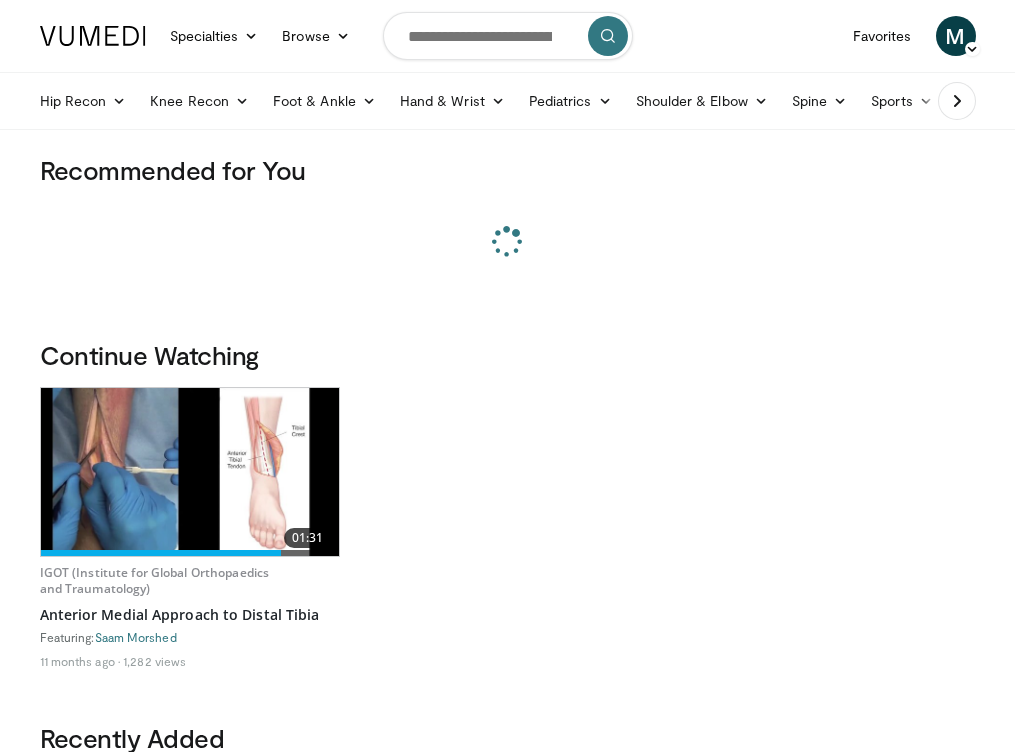 scroll, scrollTop: 0, scrollLeft: 0, axis: both 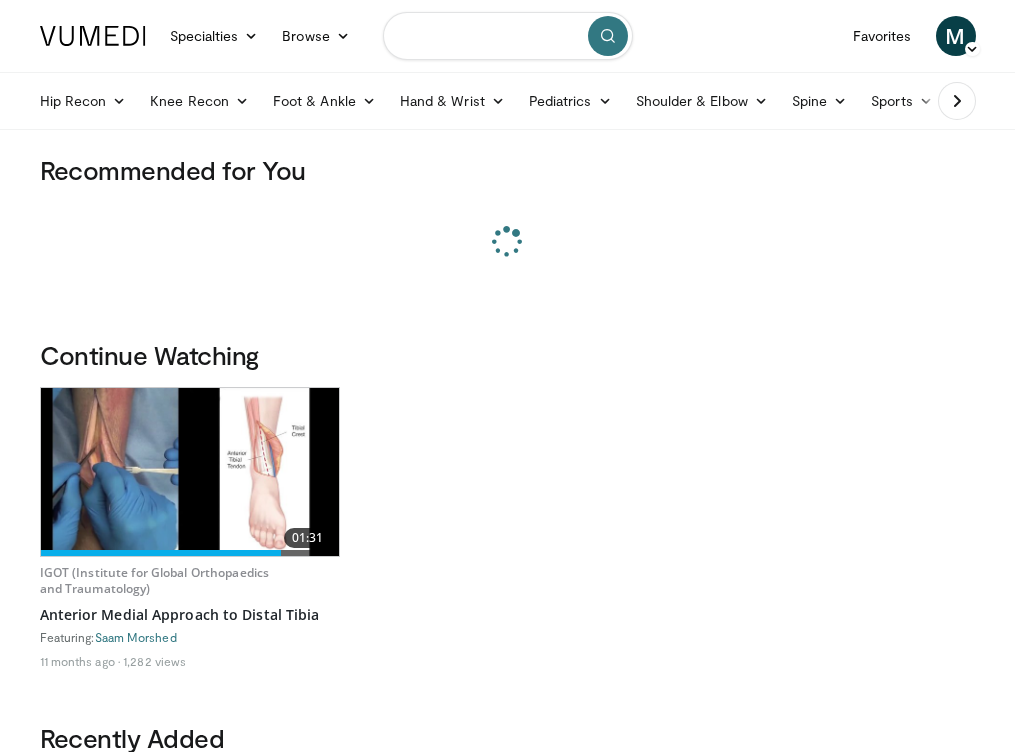 click at bounding box center [508, 36] 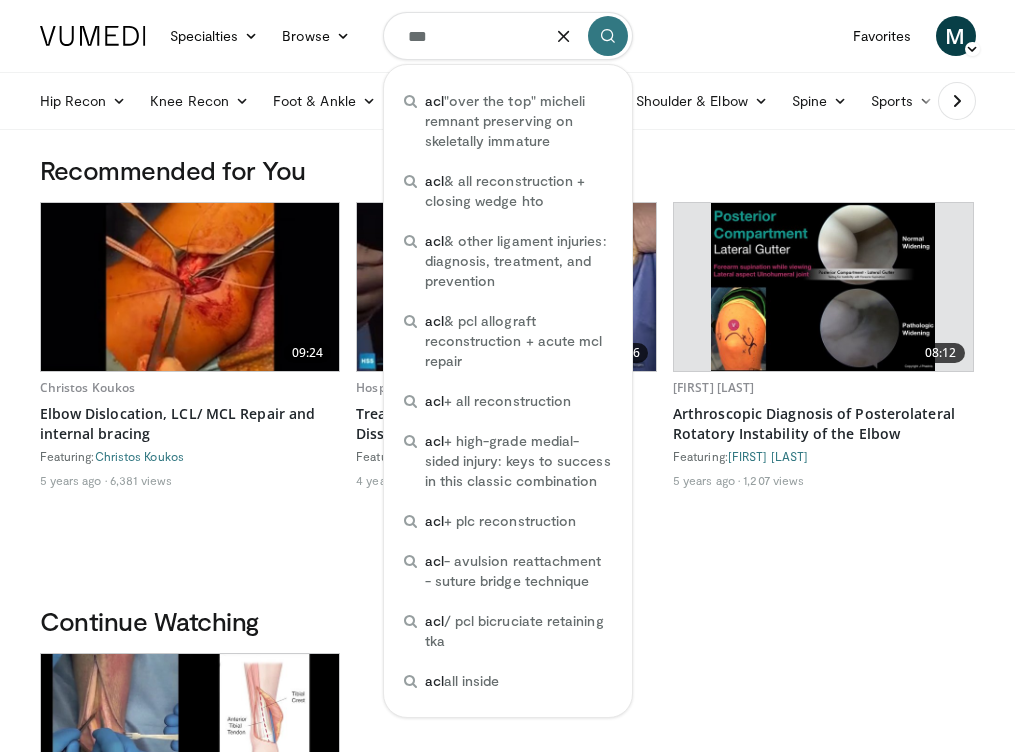 type on "***" 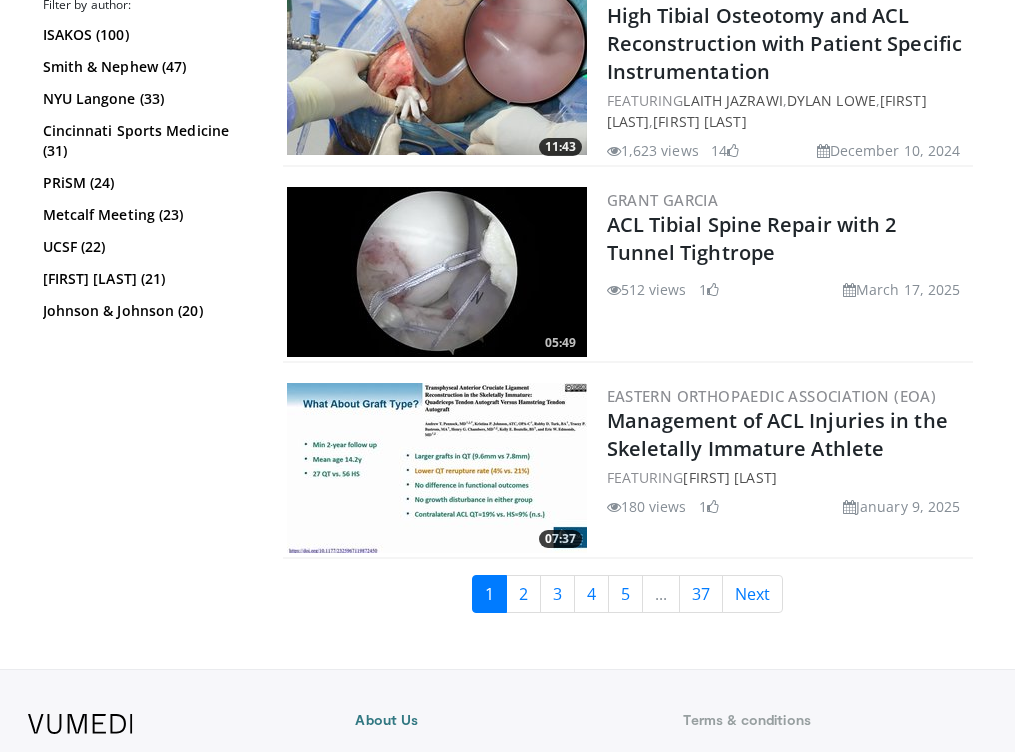 scroll, scrollTop: 5033, scrollLeft: 0, axis: vertical 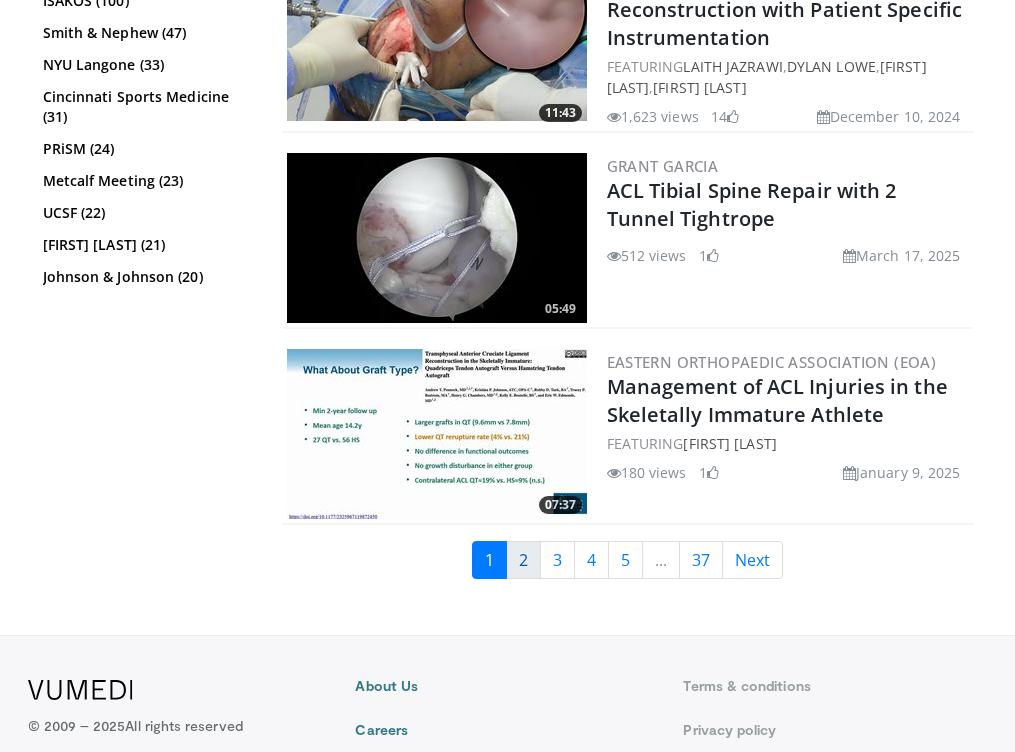 click on "2" at bounding box center [523, 560] 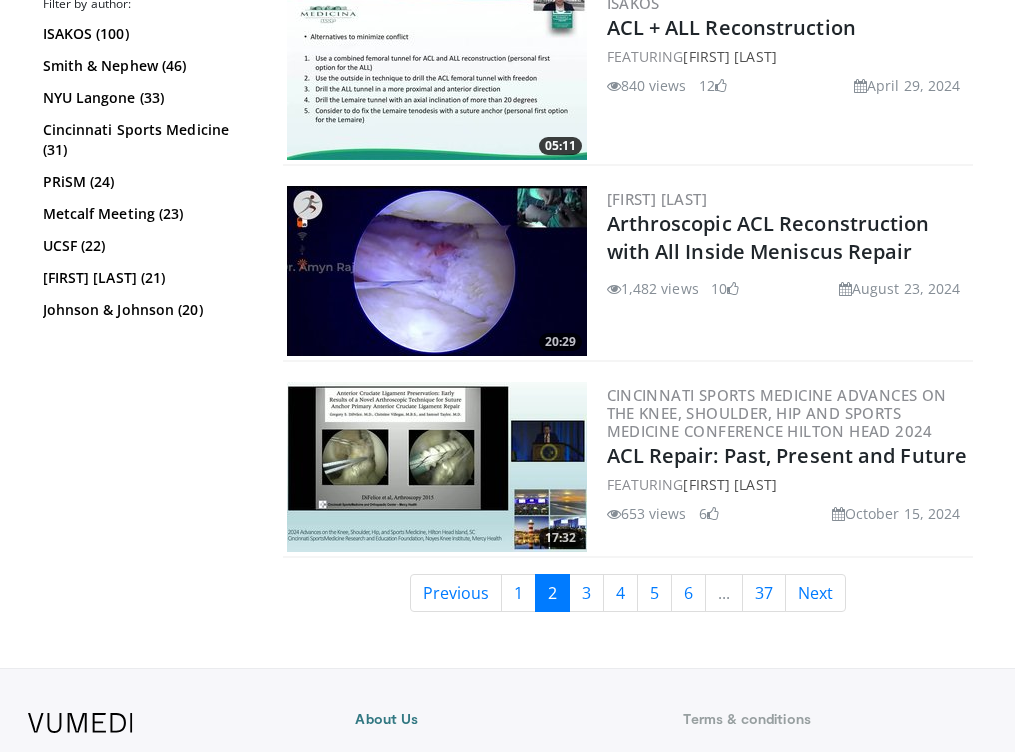 scroll, scrollTop: 4658, scrollLeft: 0, axis: vertical 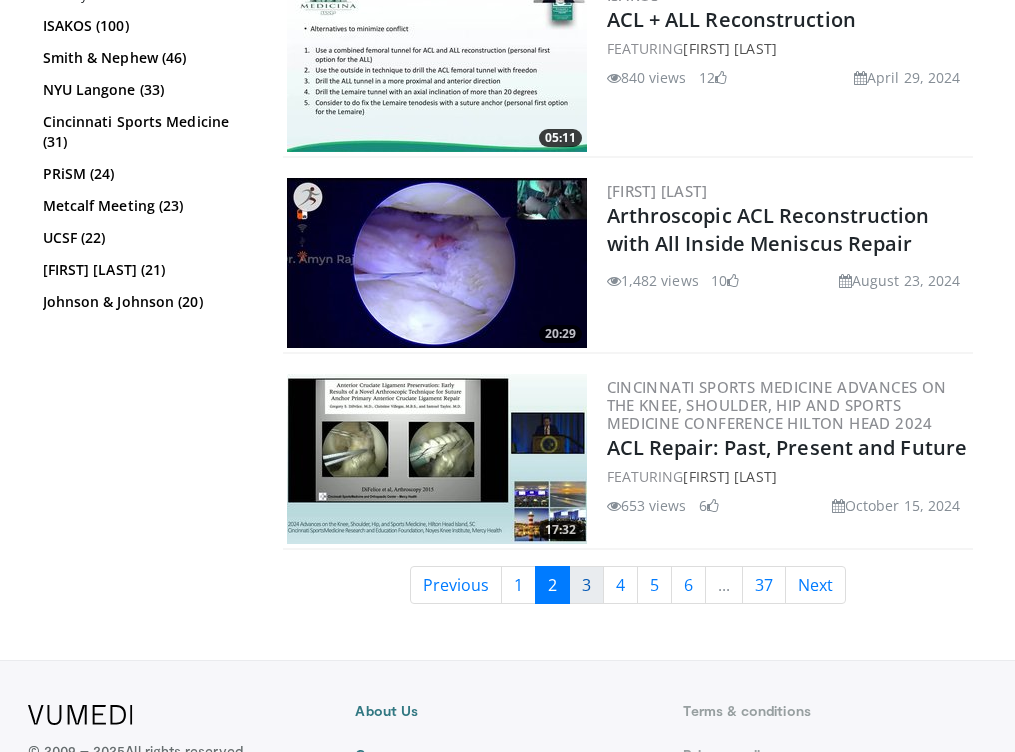 click on "3" at bounding box center [586, 585] 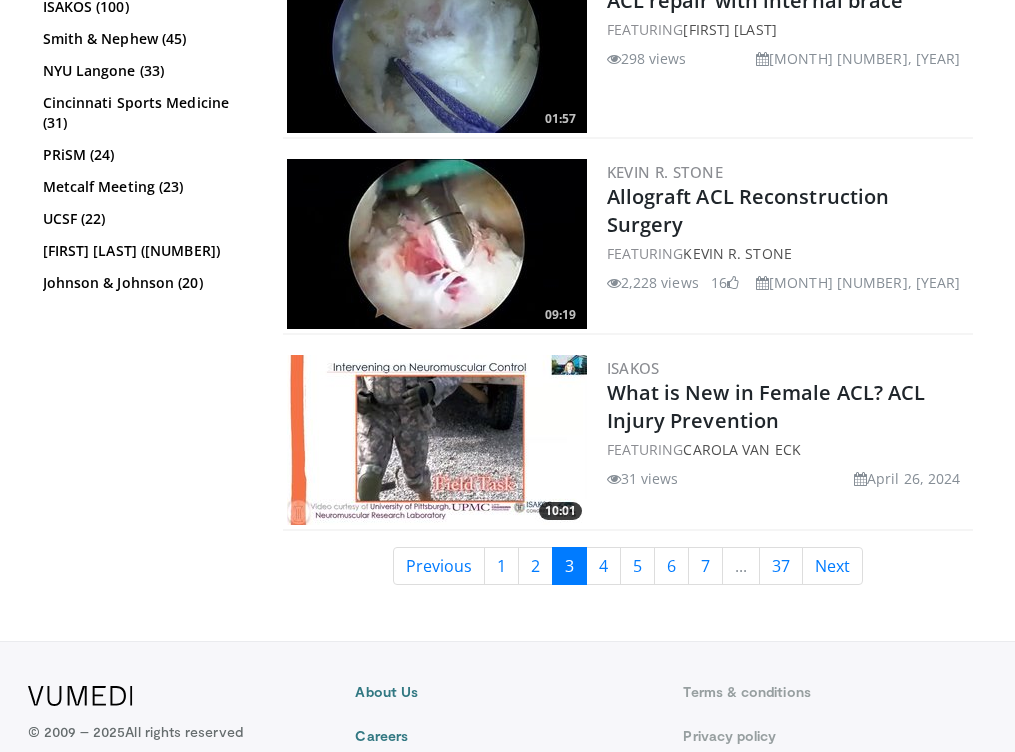 scroll, scrollTop: 4591, scrollLeft: 0, axis: vertical 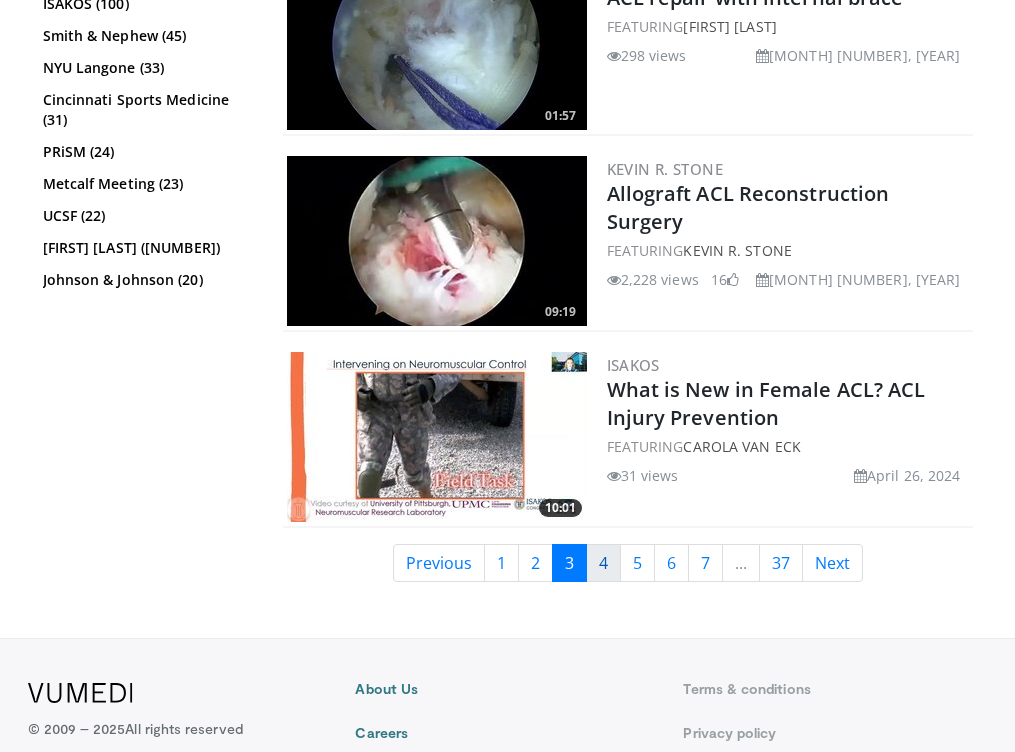 click on "4" at bounding box center (603, 563) 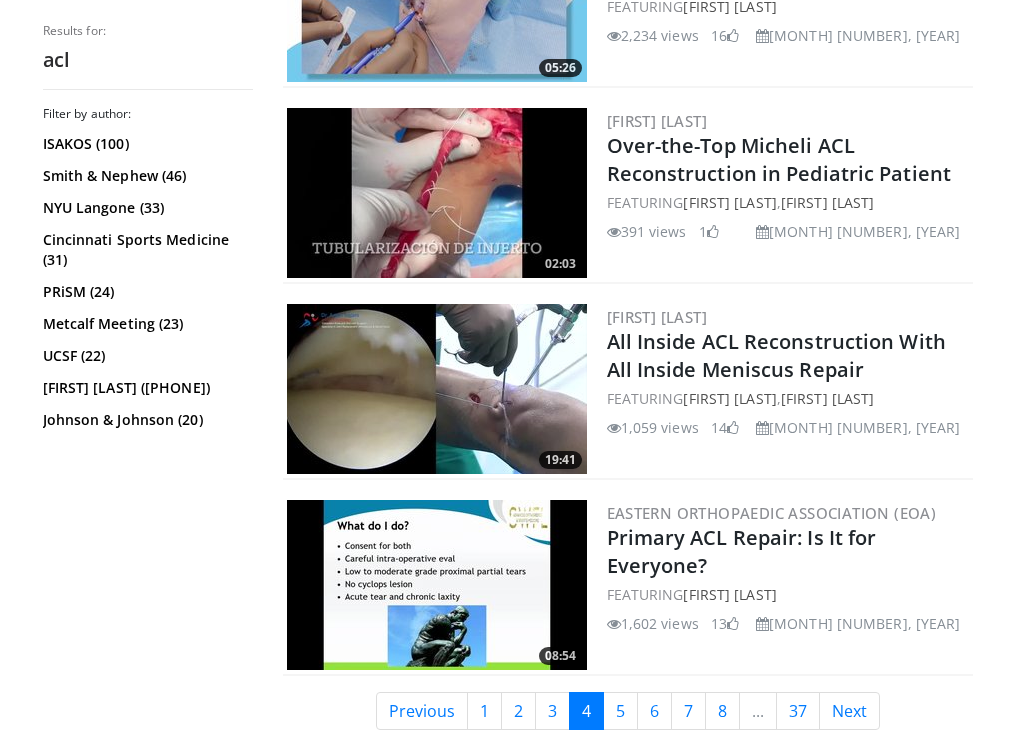 scroll, scrollTop: 4763, scrollLeft: 0, axis: vertical 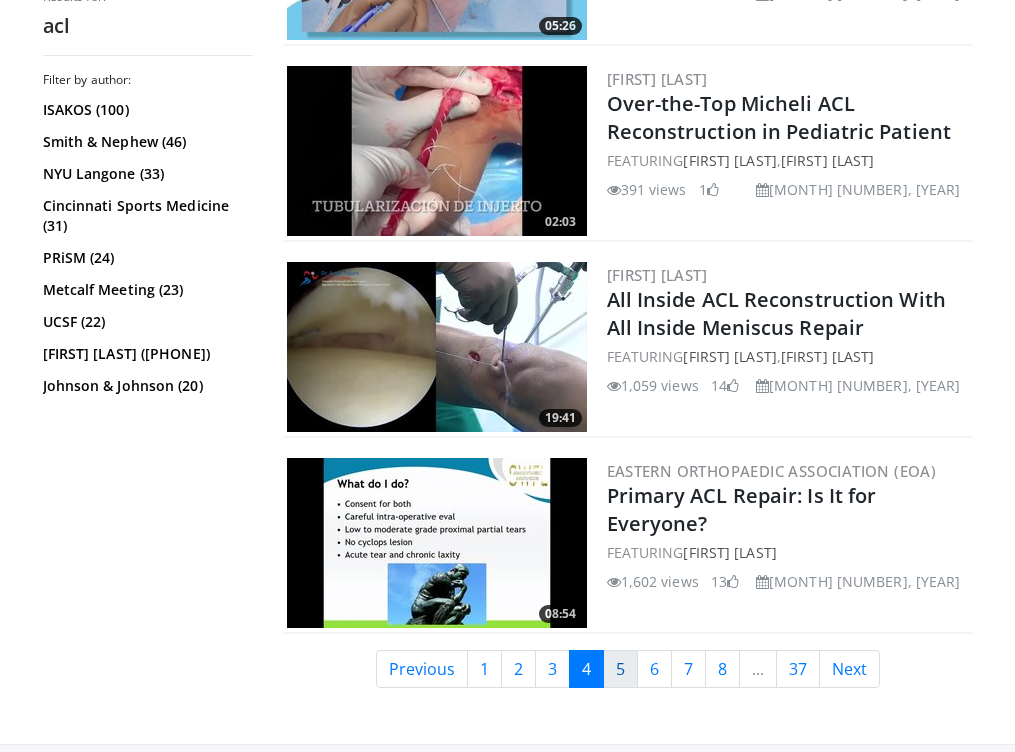 click on "5" at bounding box center [620, 669] 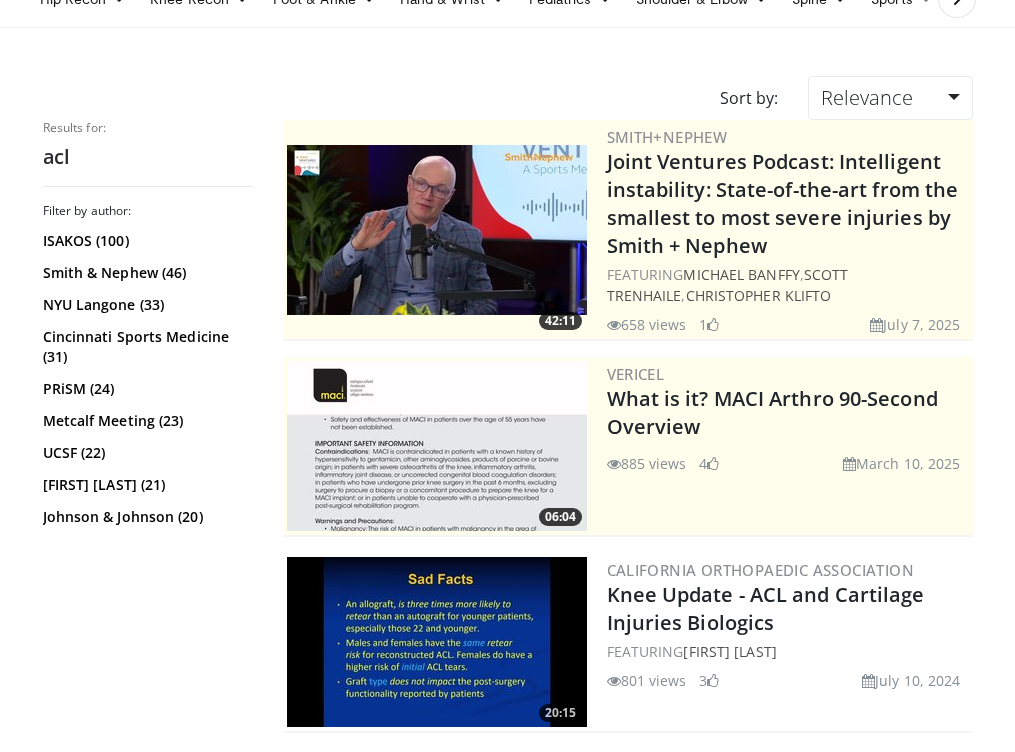 scroll, scrollTop: 0, scrollLeft: 0, axis: both 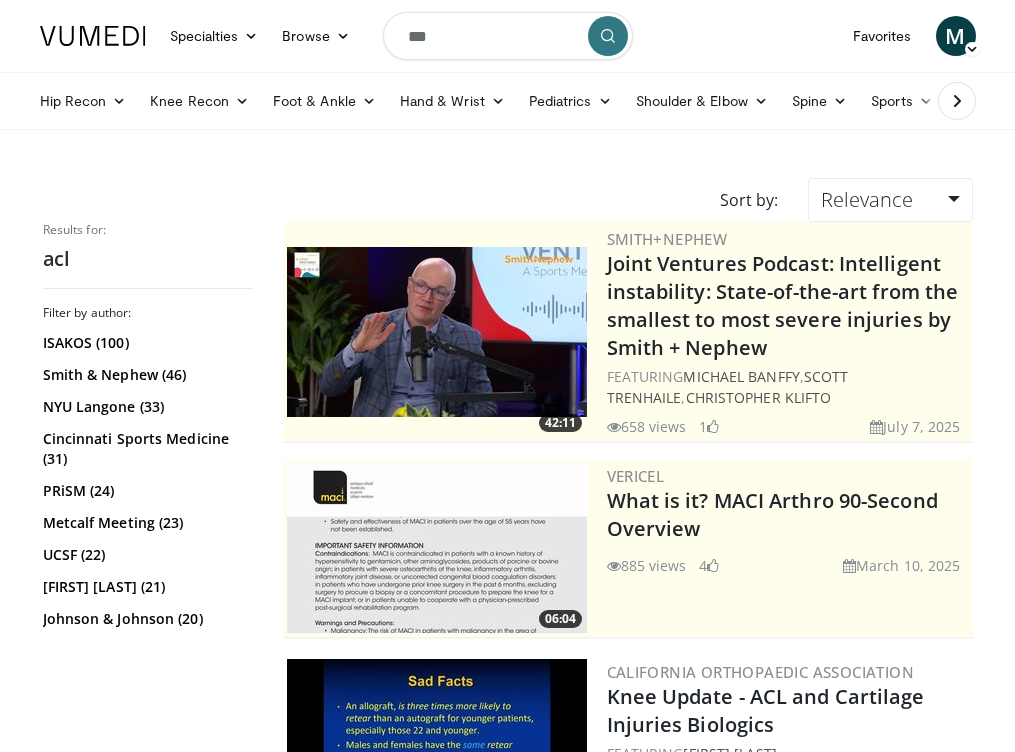 click on "***" at bounding box center (508, 36) 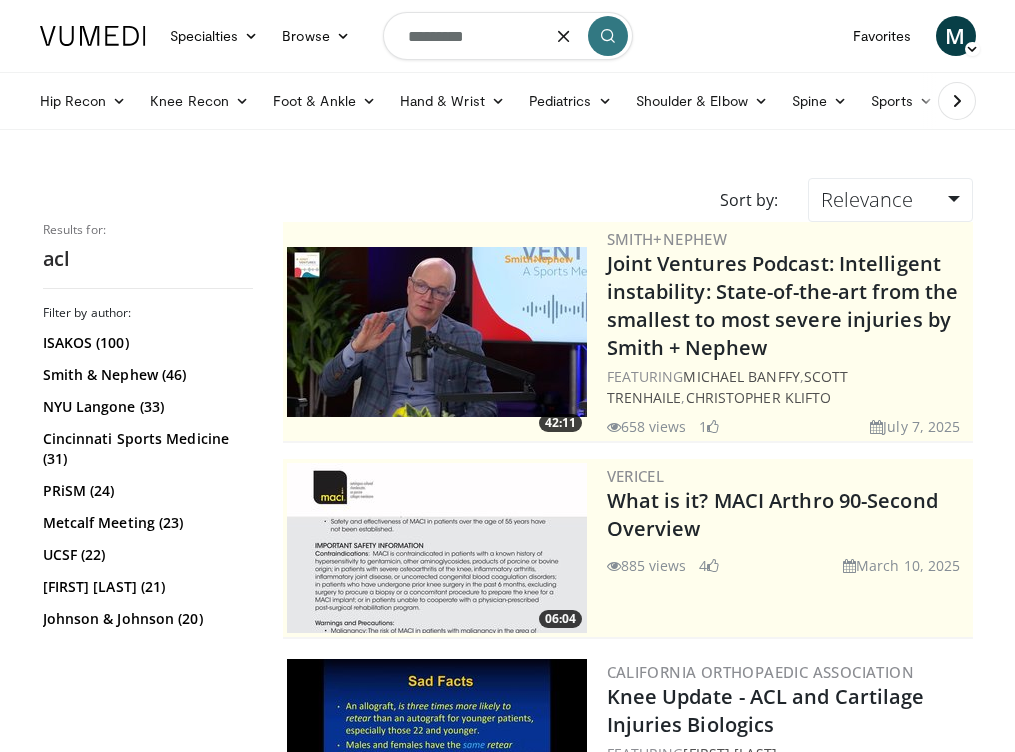 type on "*********" 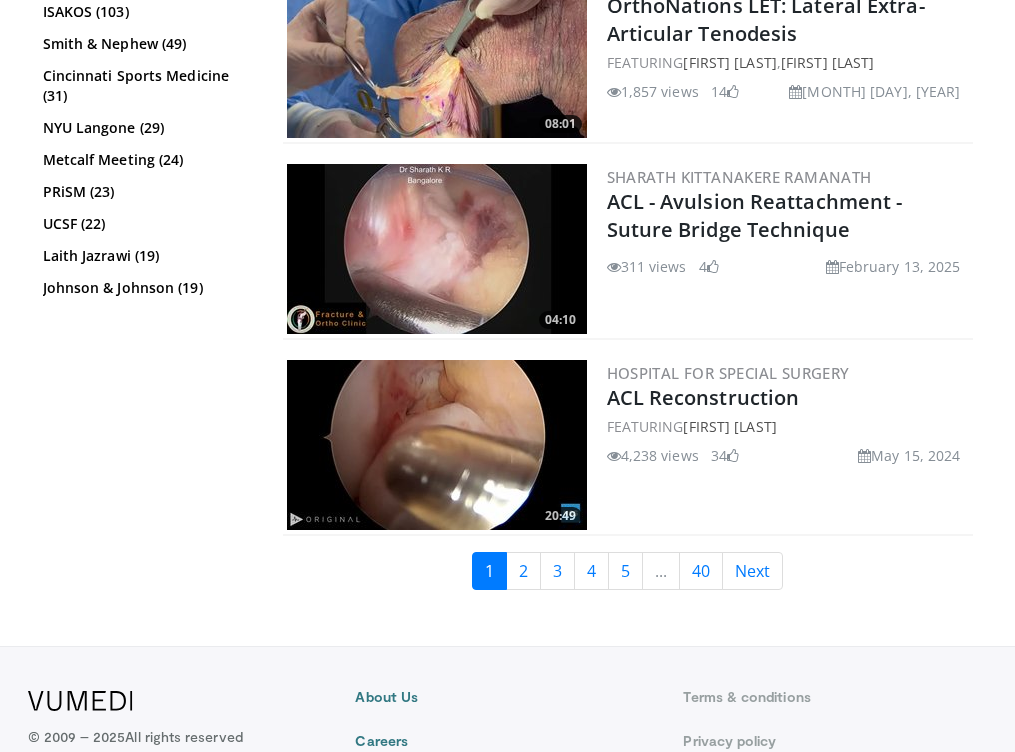scroll, scrollTop: 4789, scrollLeft: 0, axis: vertical 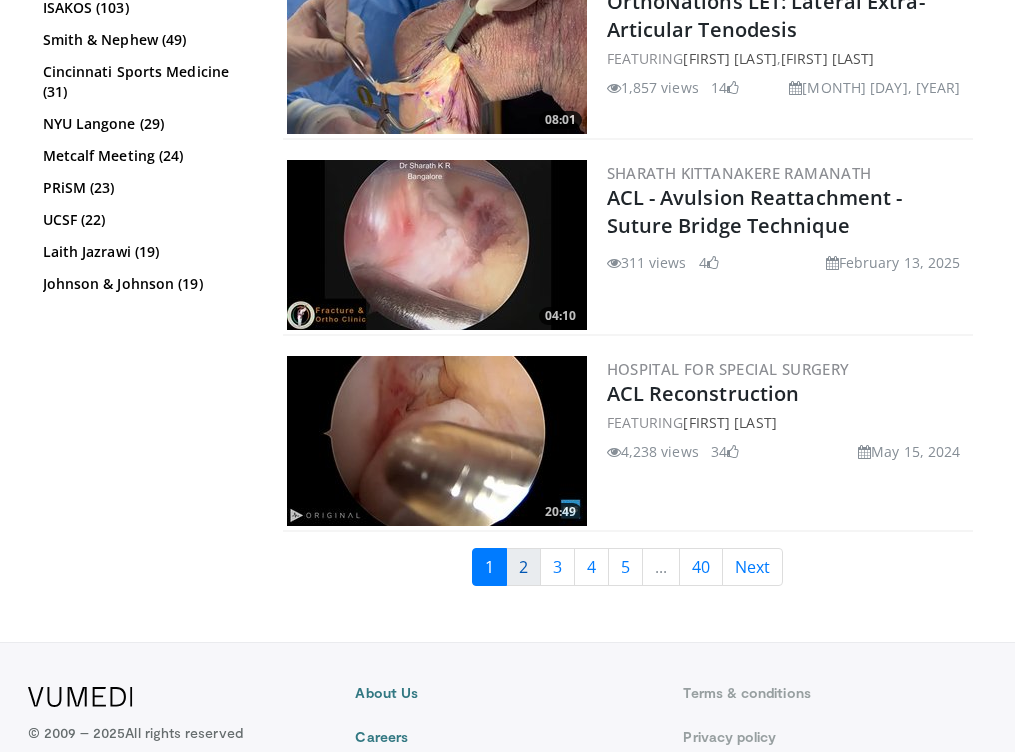 click on "2" at bounding box center (523, 567) 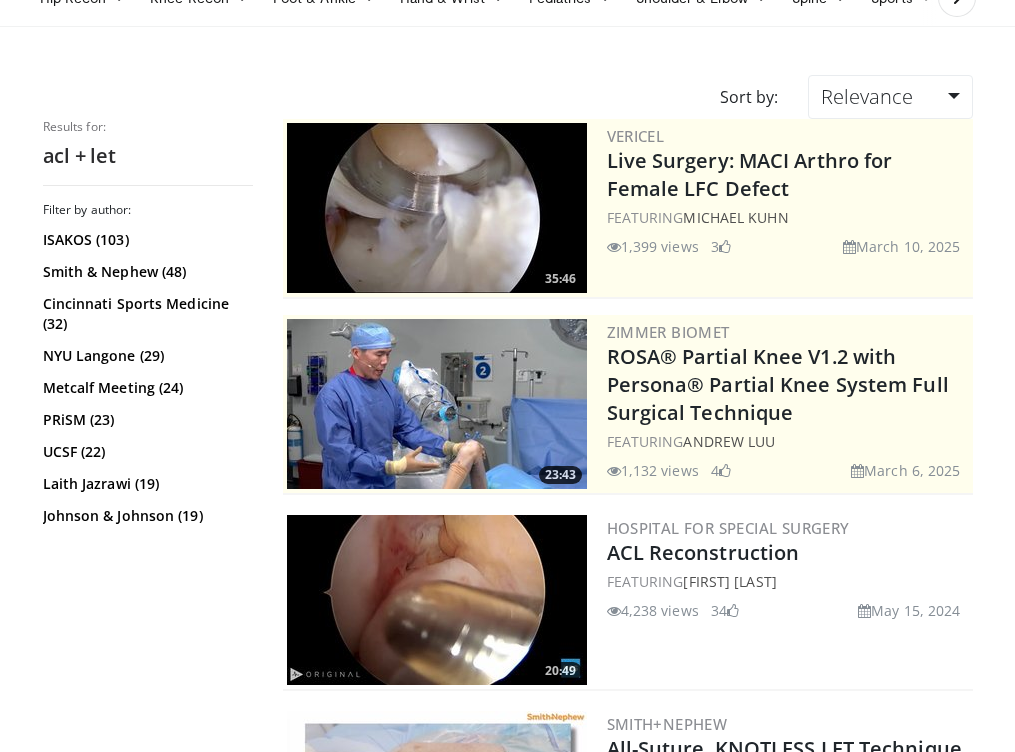 scroll, scrollTop: 0, scrollLeft: 0, axis: both 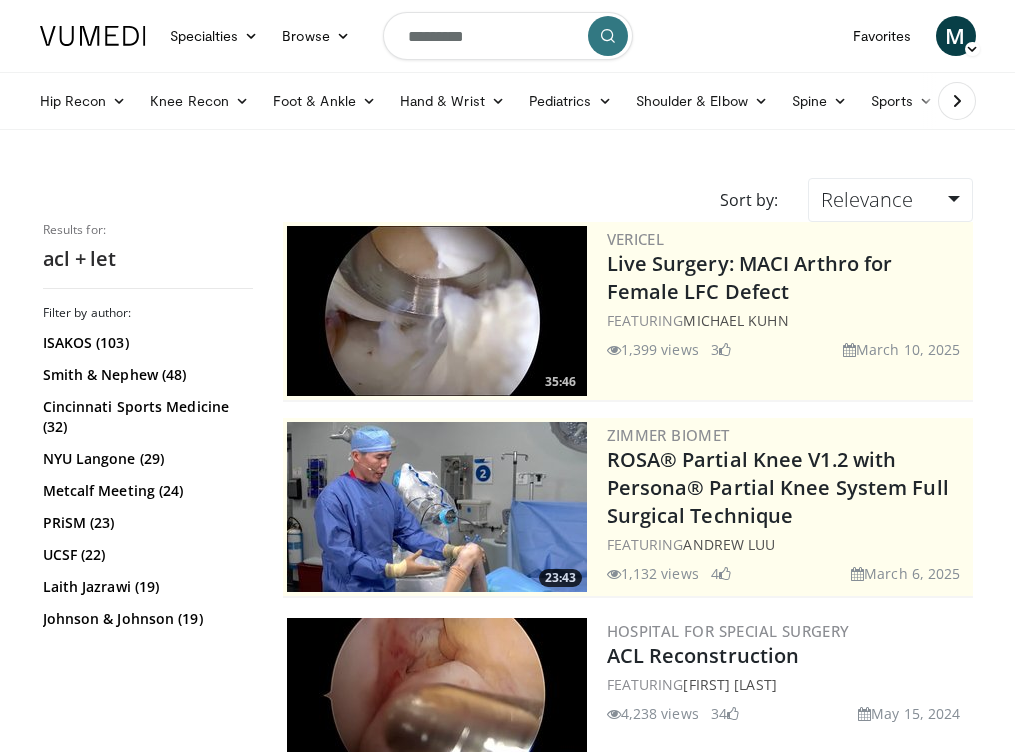 click on "*********" at bounding box center (508, 36) 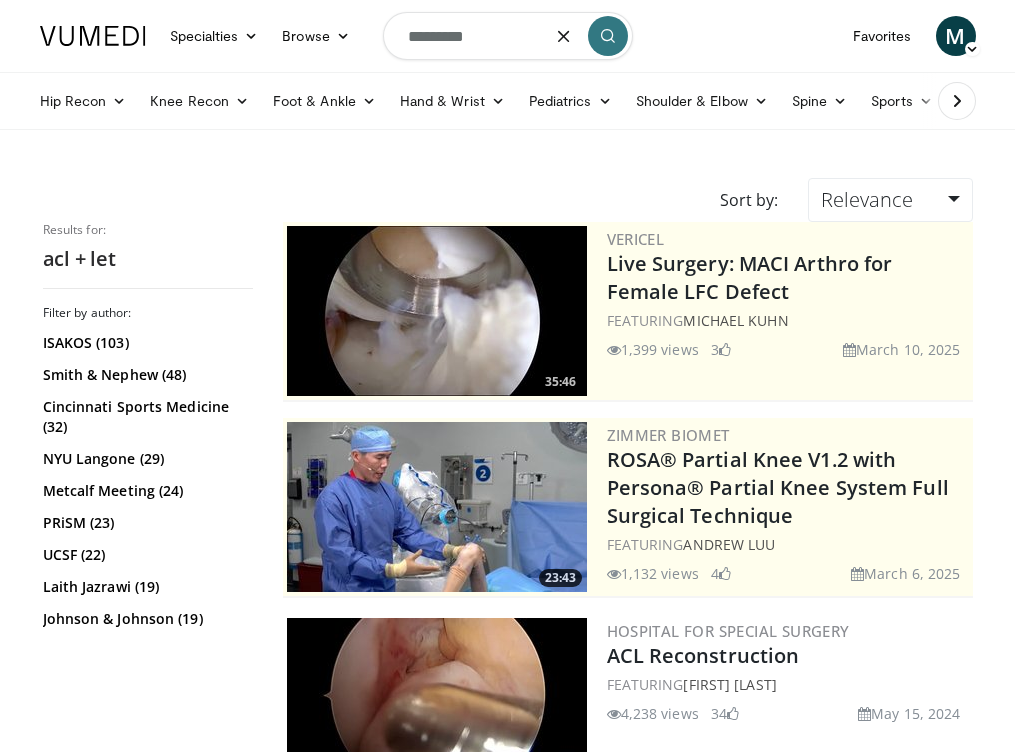 click on "*********" at bounding box center [508, 36] 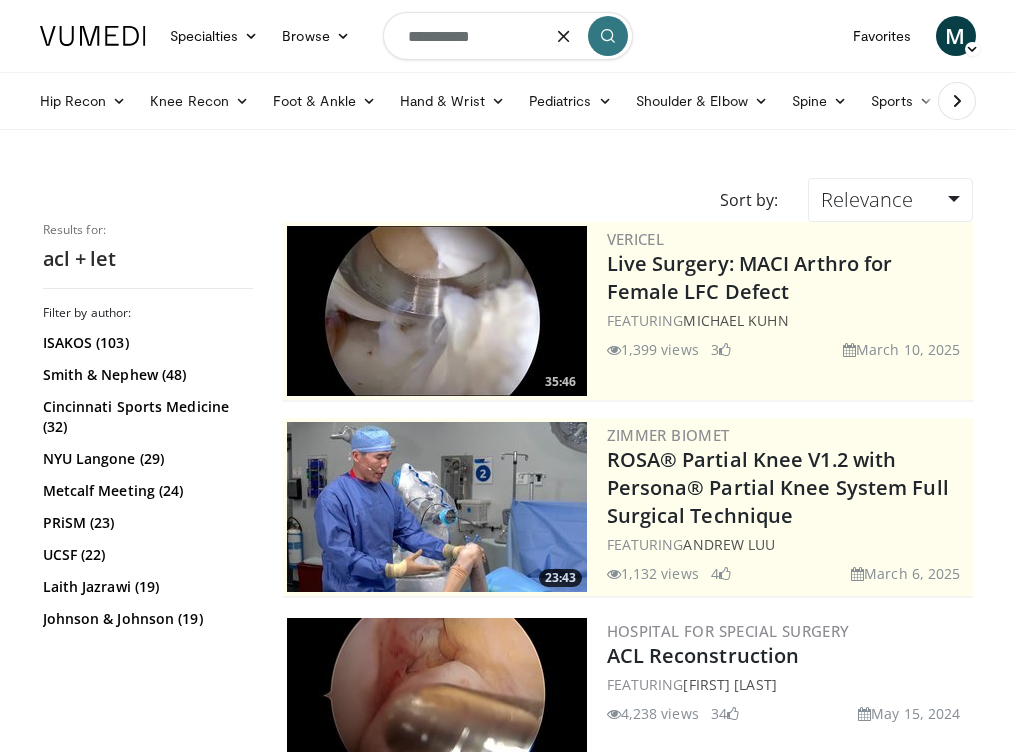 type on "**********" 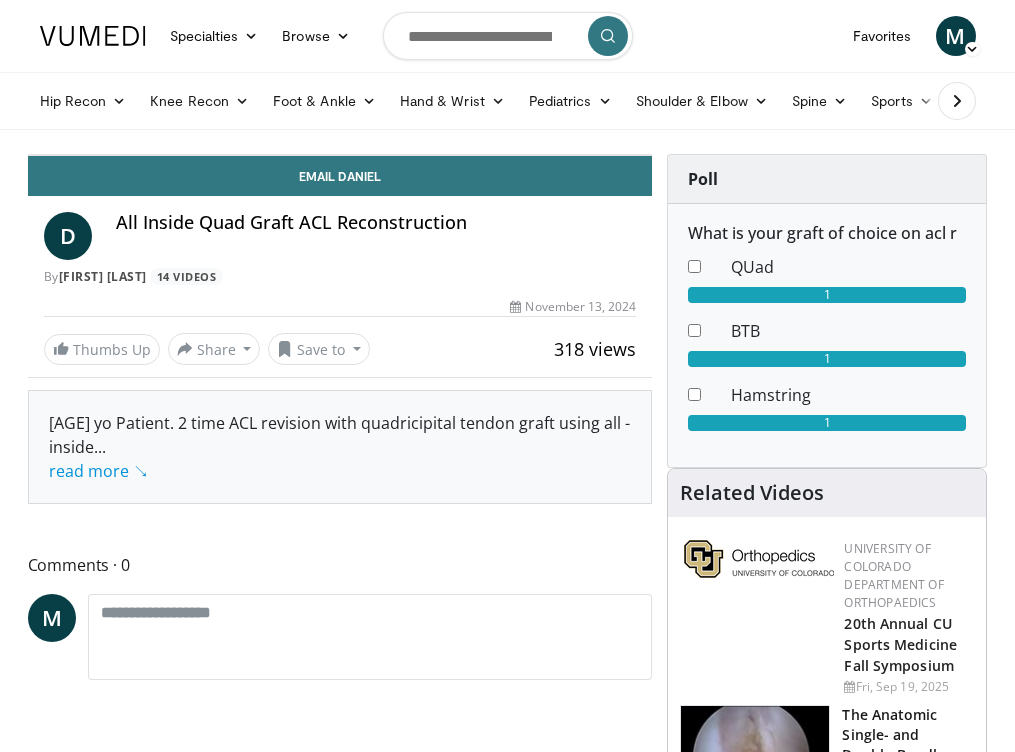 scroll, scrollTop: 0, scrollLeft: 0, axis: both 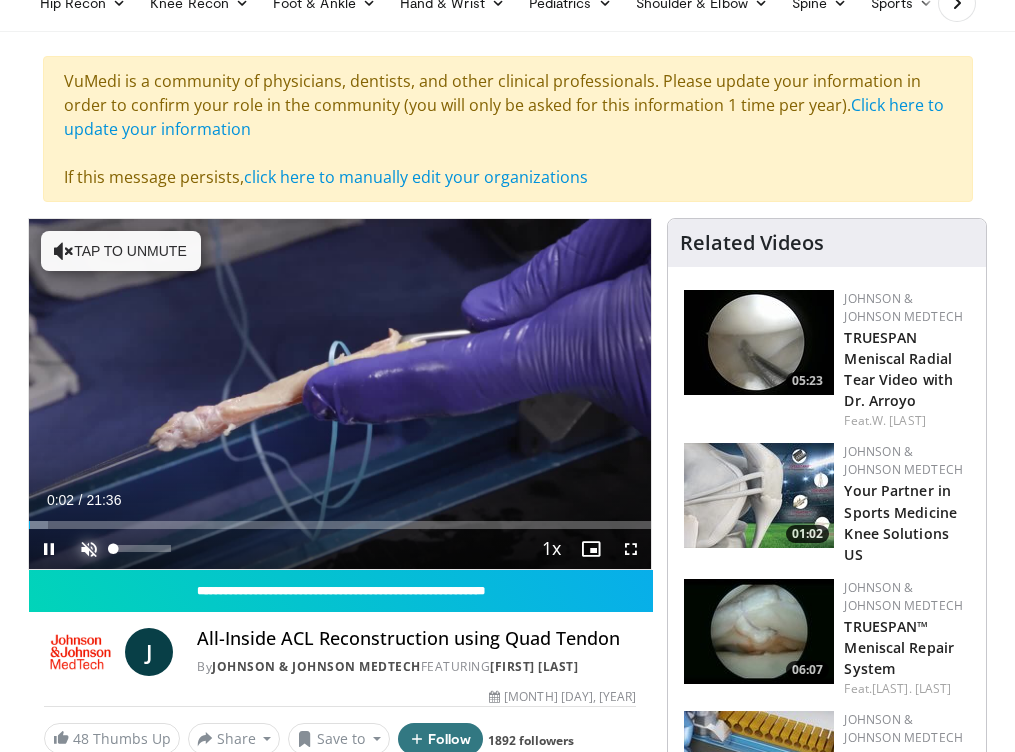 click at bounding box center (89, 549) 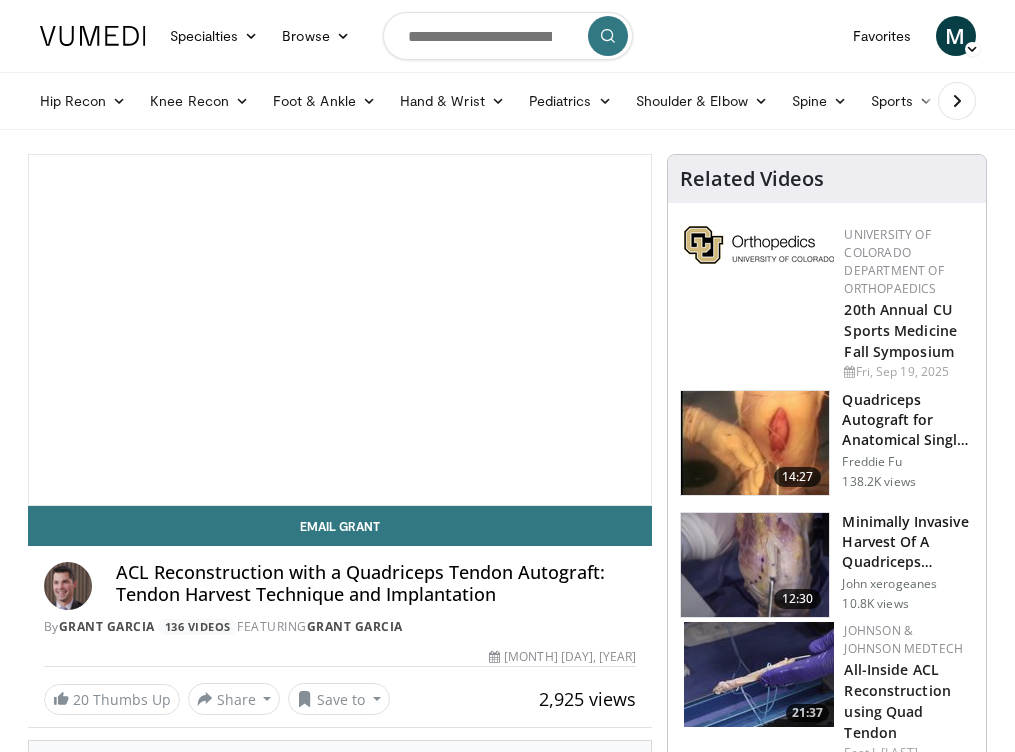 scroll, scrollTop: 0, scrollLeft: 0, axis: both 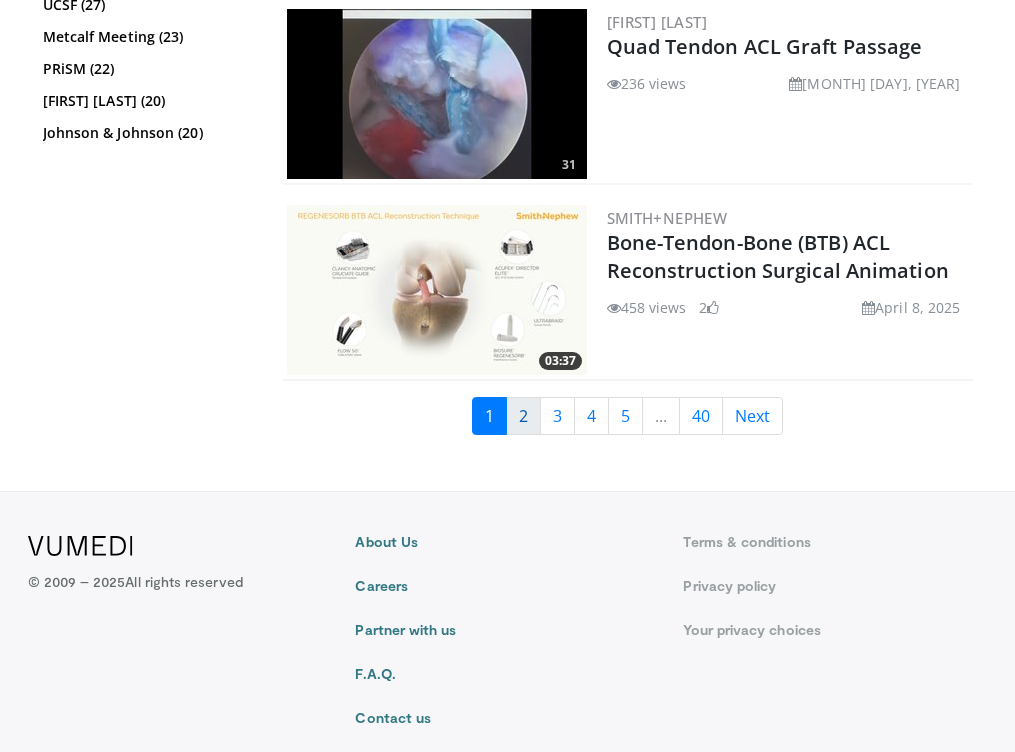 click on "2" at bounding box center [523, 416] 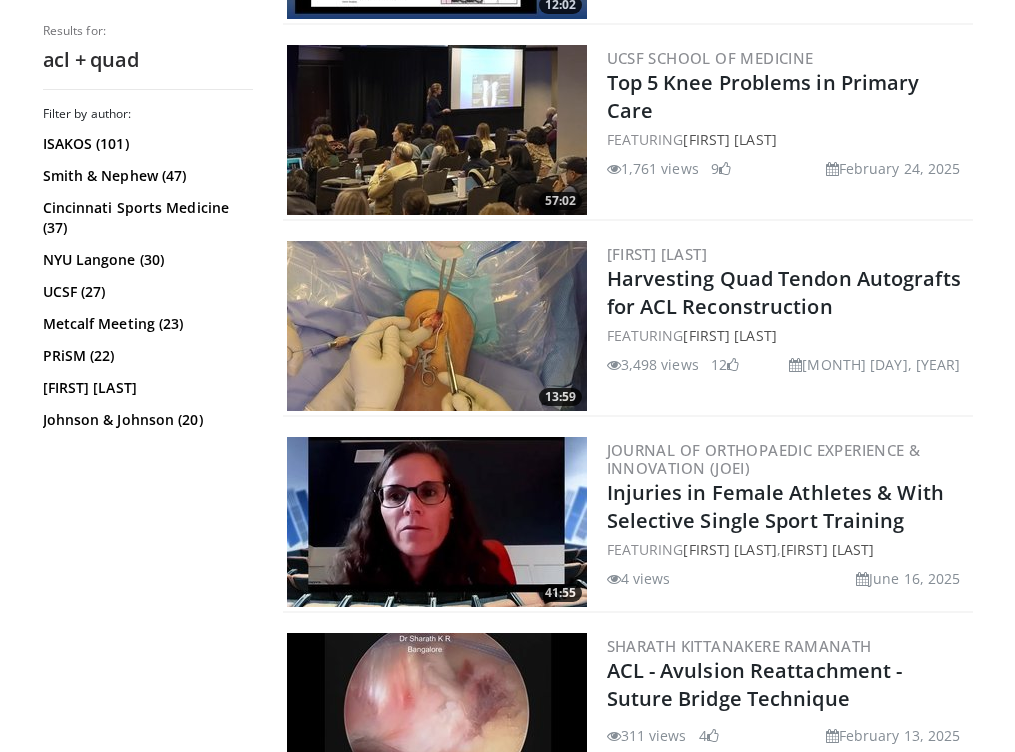 scroll, scrollTop: 2142, scrollLeft: 0, axis: vertical 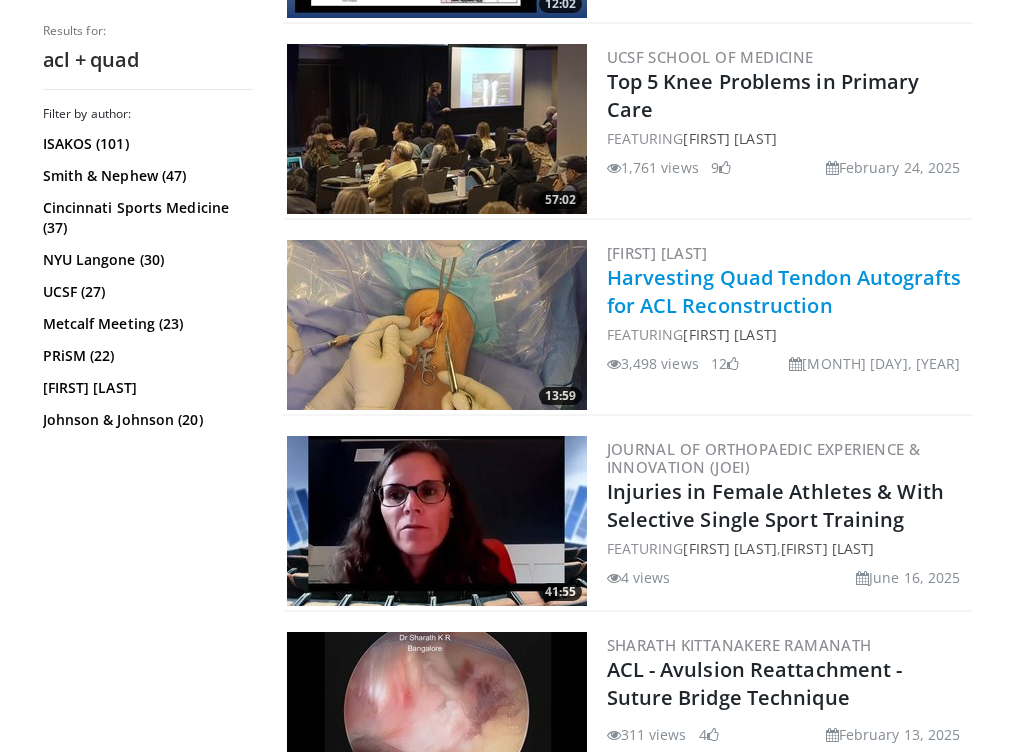 click on "Harvesting Quad Tendon Autografts for ACL Reconstruction" at bounding box center [784, 291] 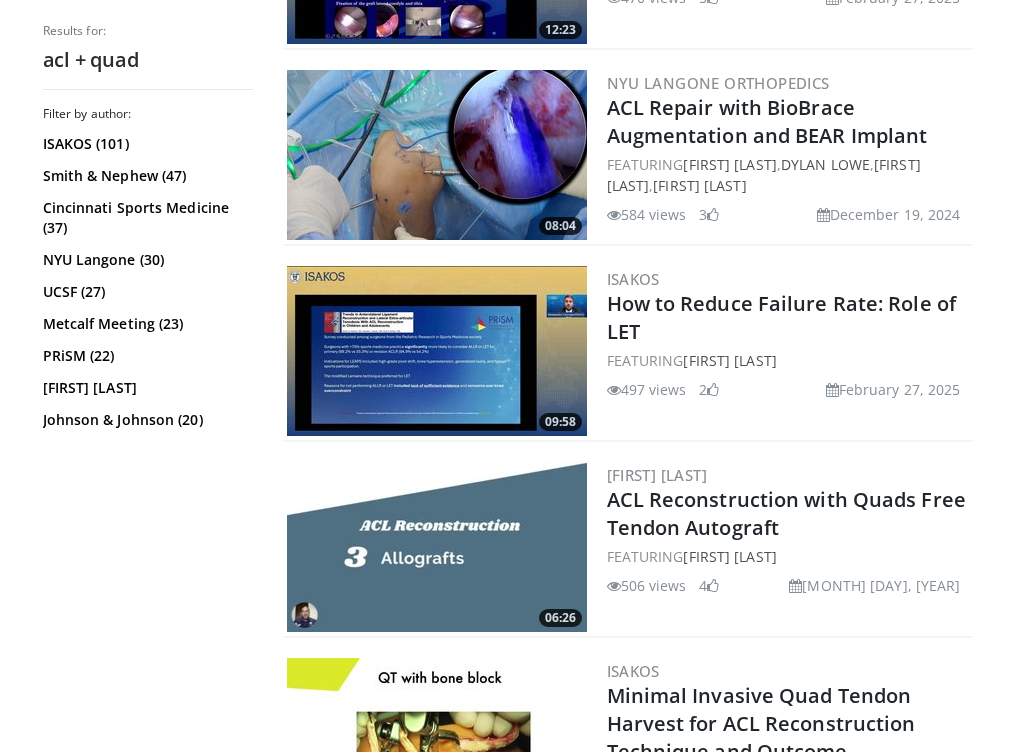 scroll, scrollTop: 3112, scrollLeft: 0, axis: vertical 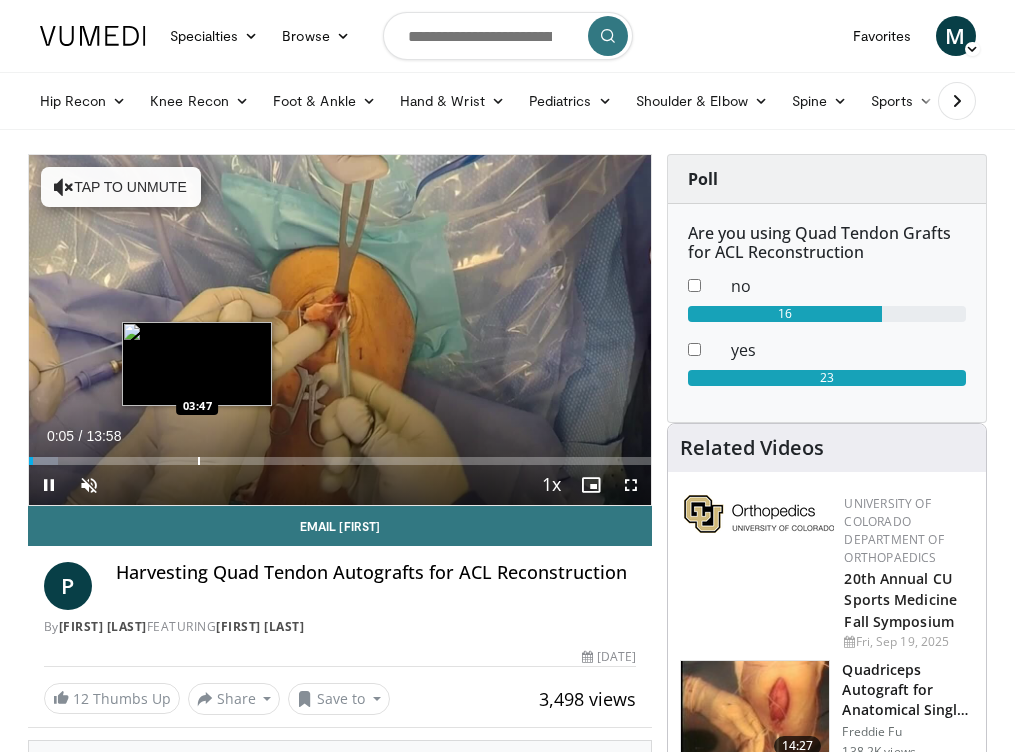 click at bounding box center [199, 461] 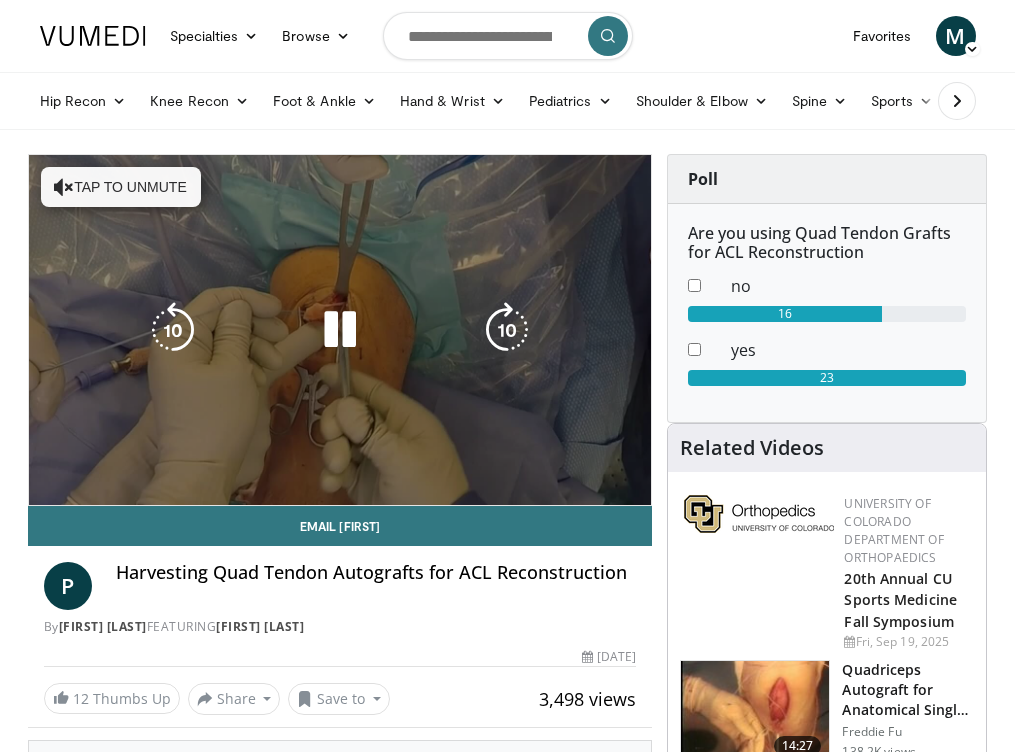 click on "10 seconds
Tap to unmute" at bounding box center (340, 330) 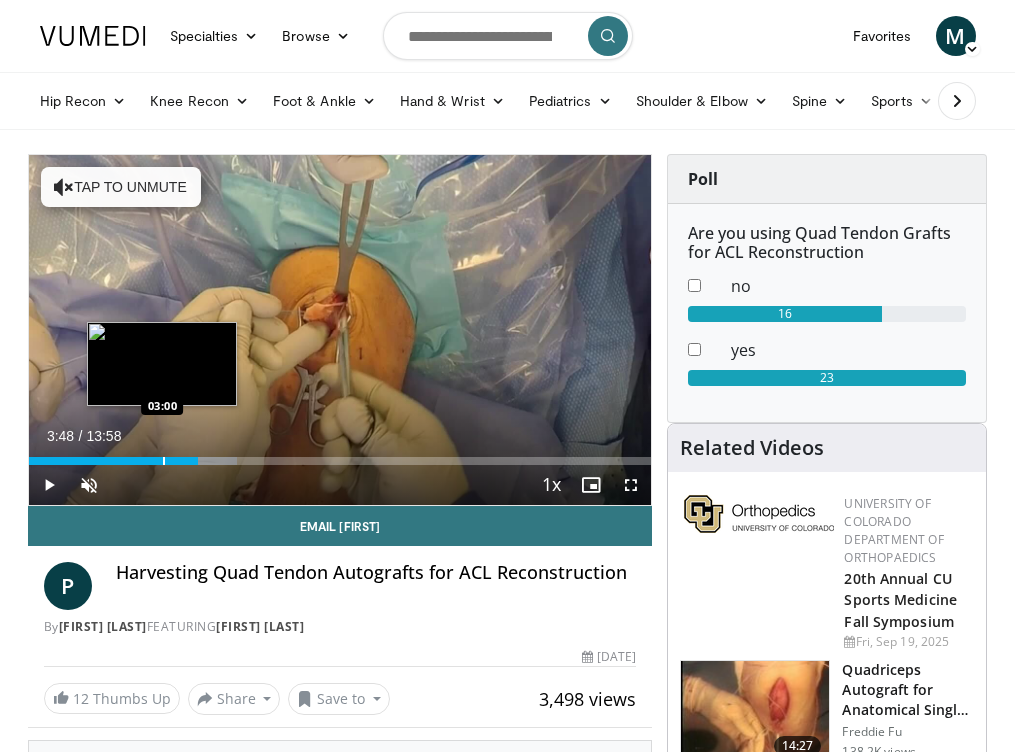click at bounding box center [164, 461] 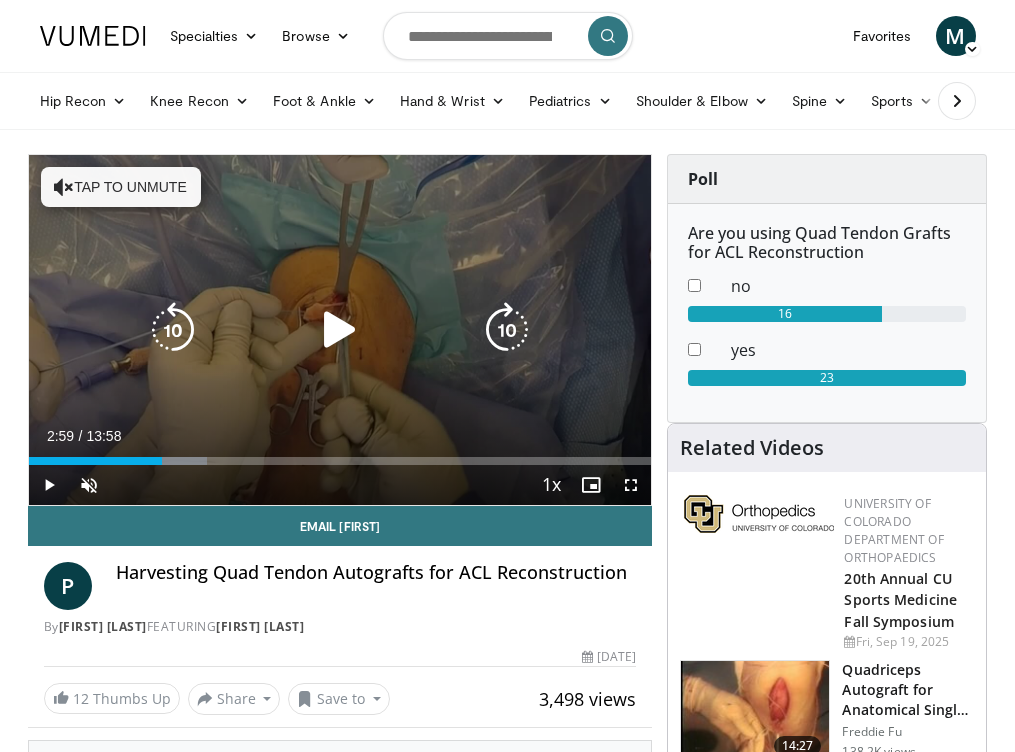 click on "Tap to unmute" at bounding box center [121, 187] 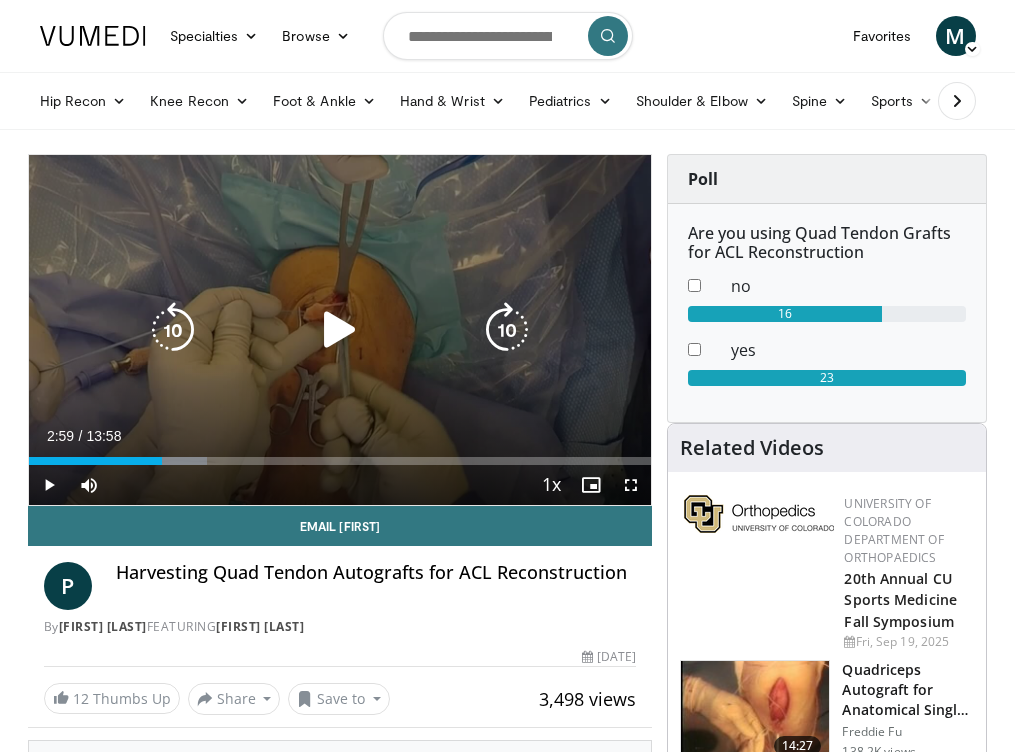click at bounding box center [340, 330] 